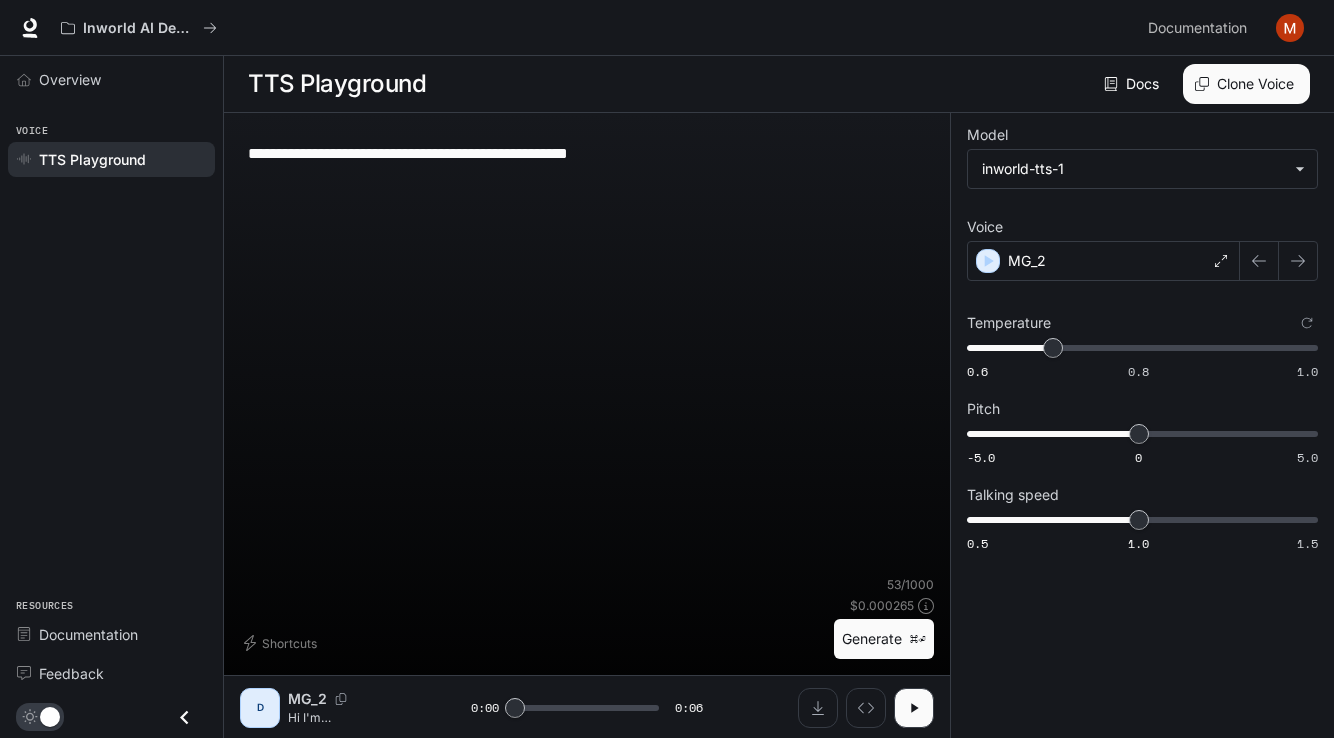 scroll, scrollTop: 0, scrollLeft: 0, axis: both 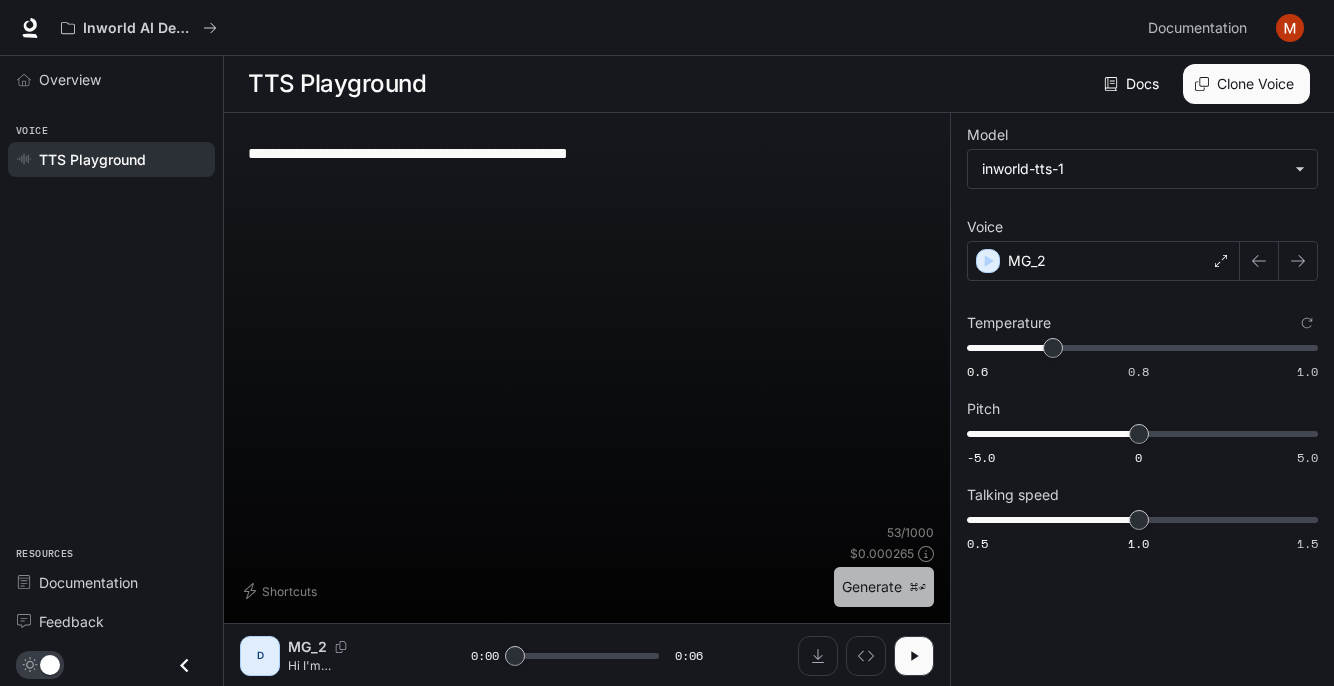 click on "Generate ⌘⏎" at bounding box center (884, 587) 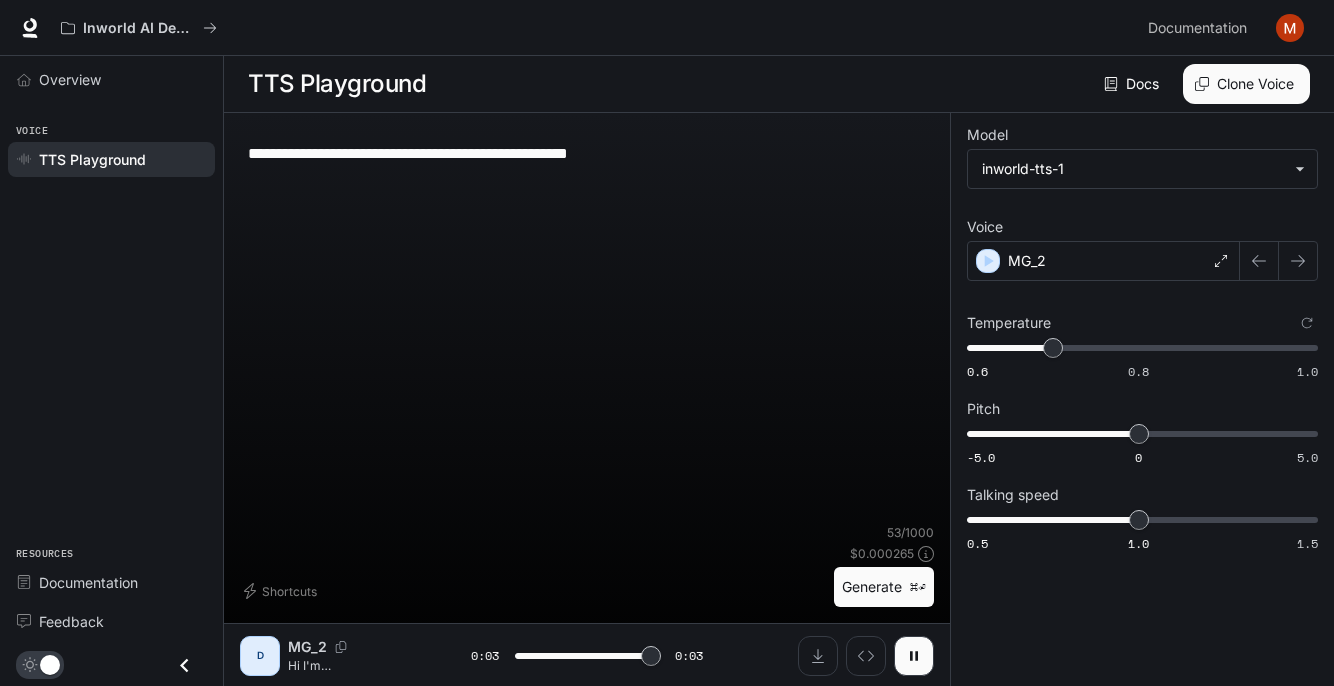 type on "*" 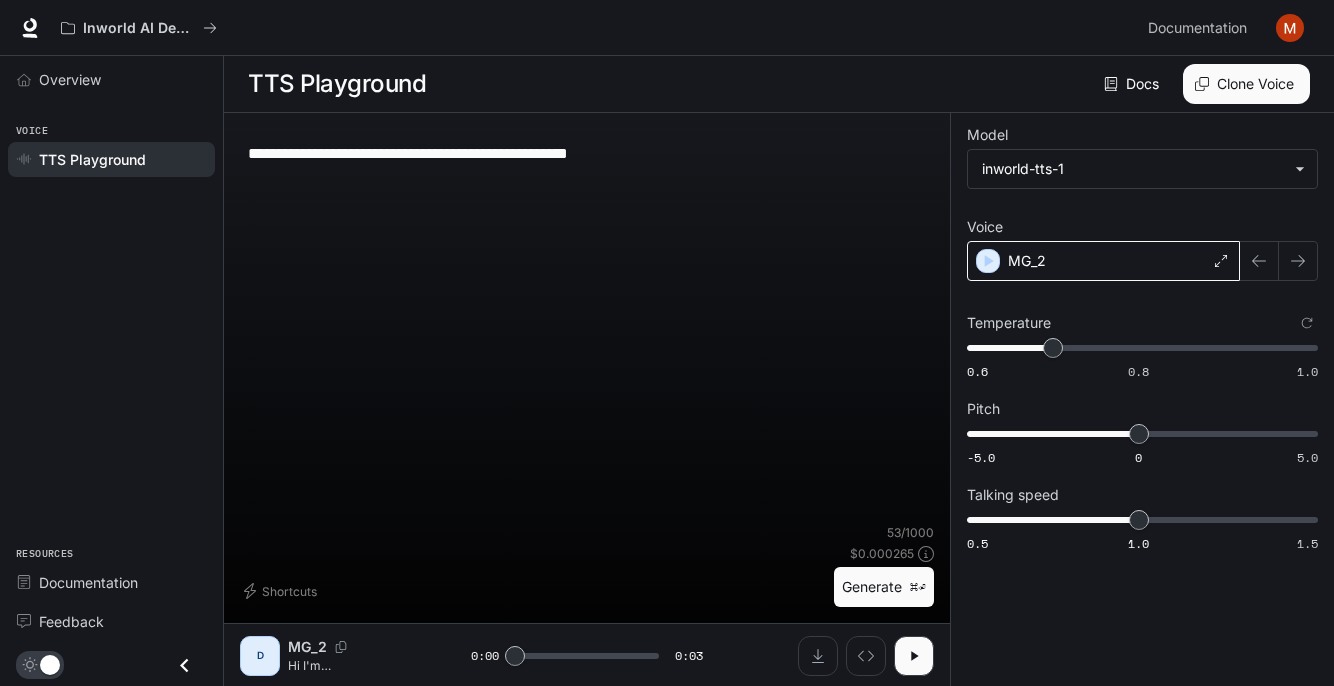 click on "MG_2" at bounding box center [1103, 261] 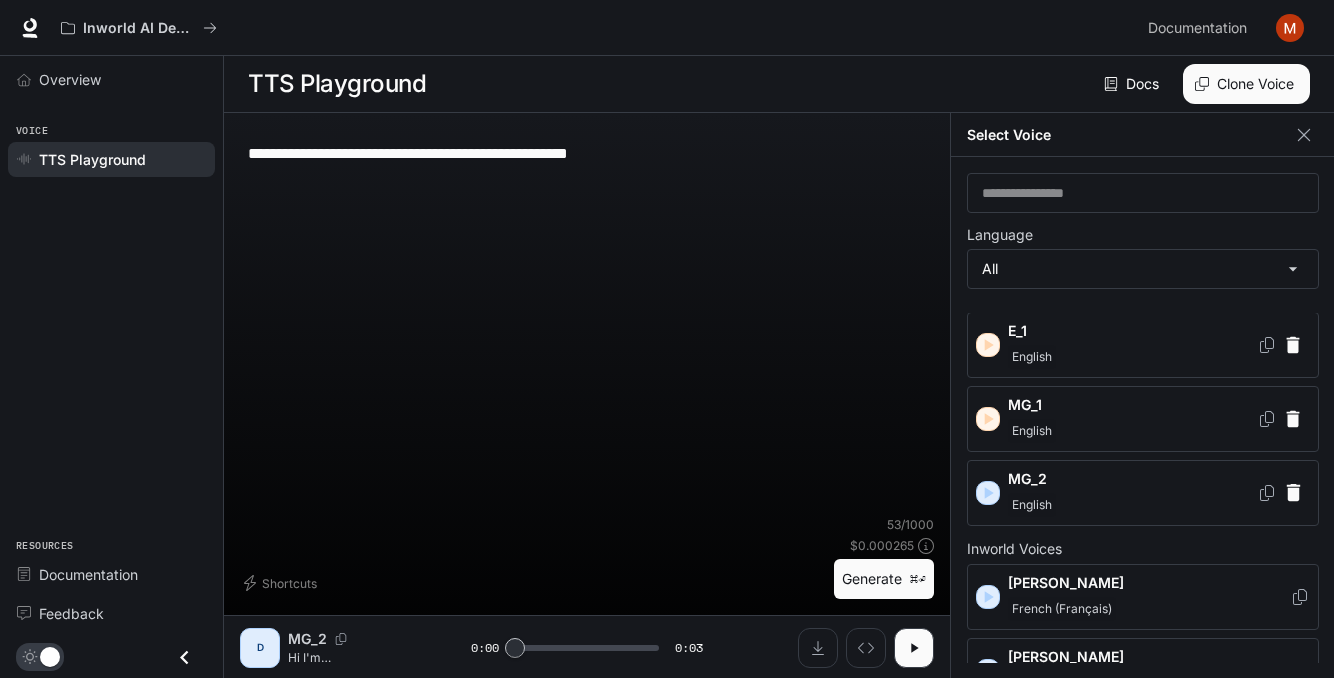 scroll, scrollTop: 0, scrollLeft: 0, axis: both 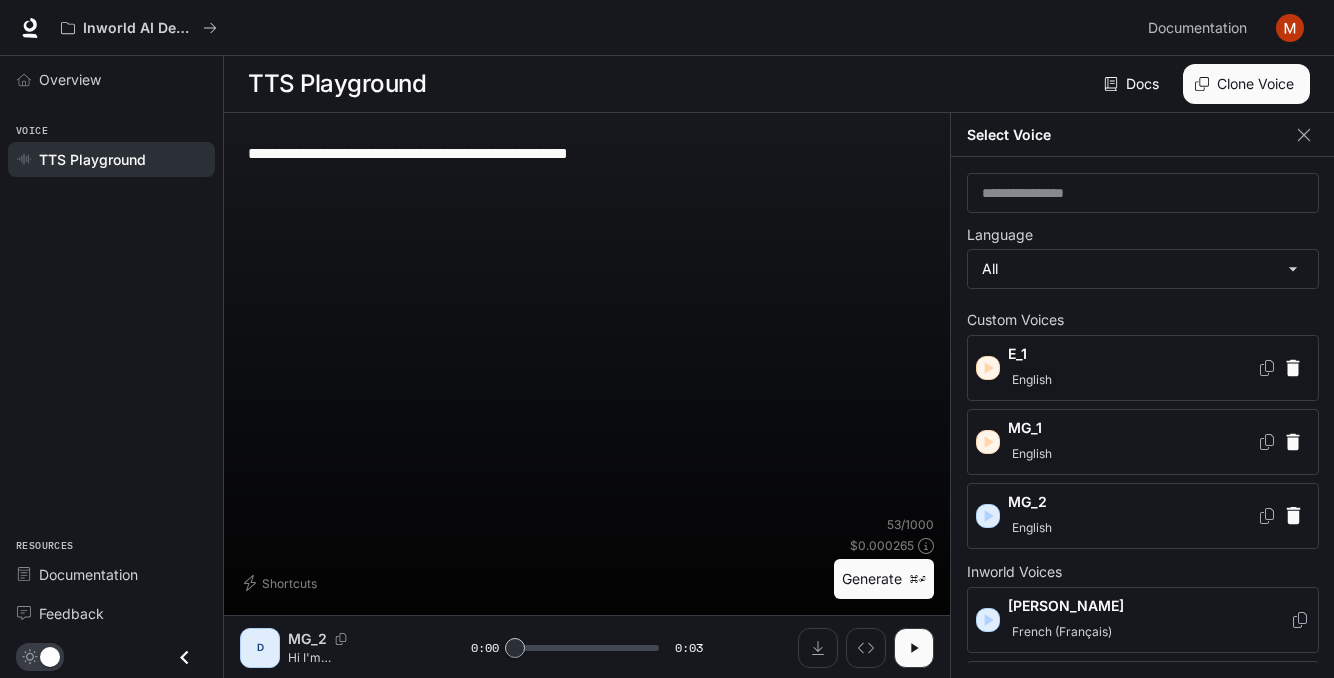 click on "E_1" at bounding box center [1132, 354] 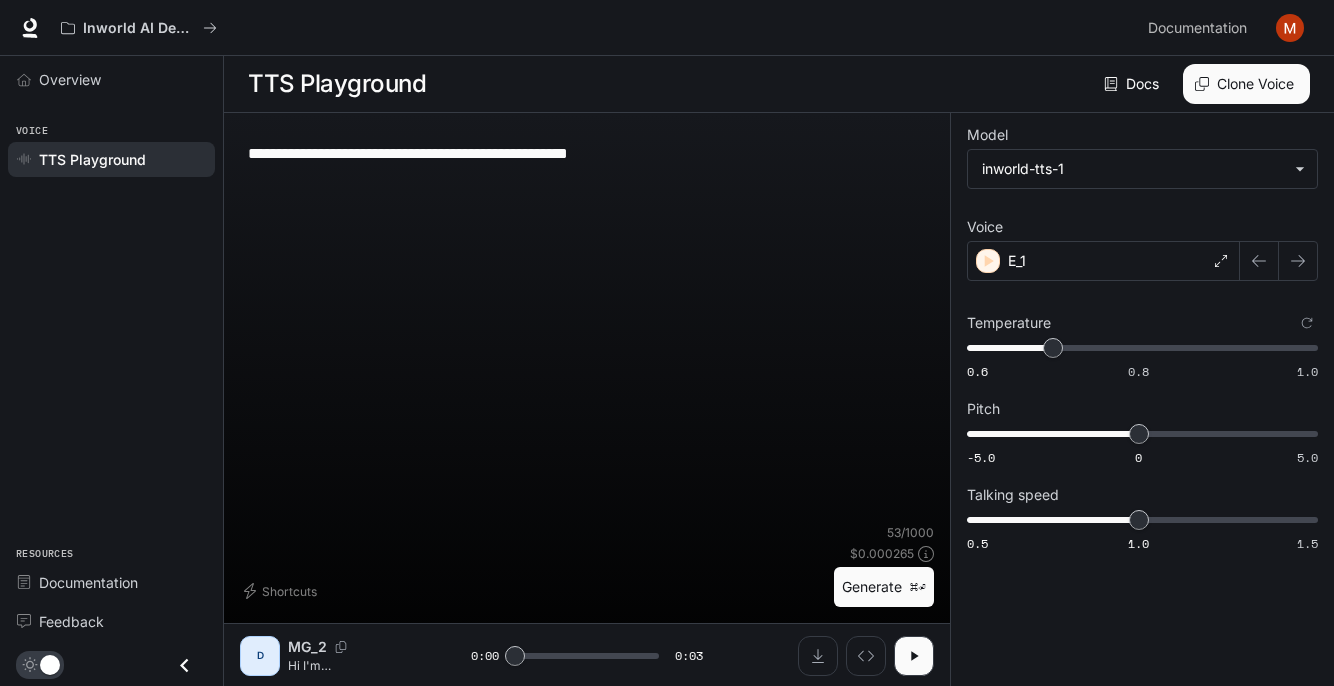 click on "**********" at bounding box center (587, 153) 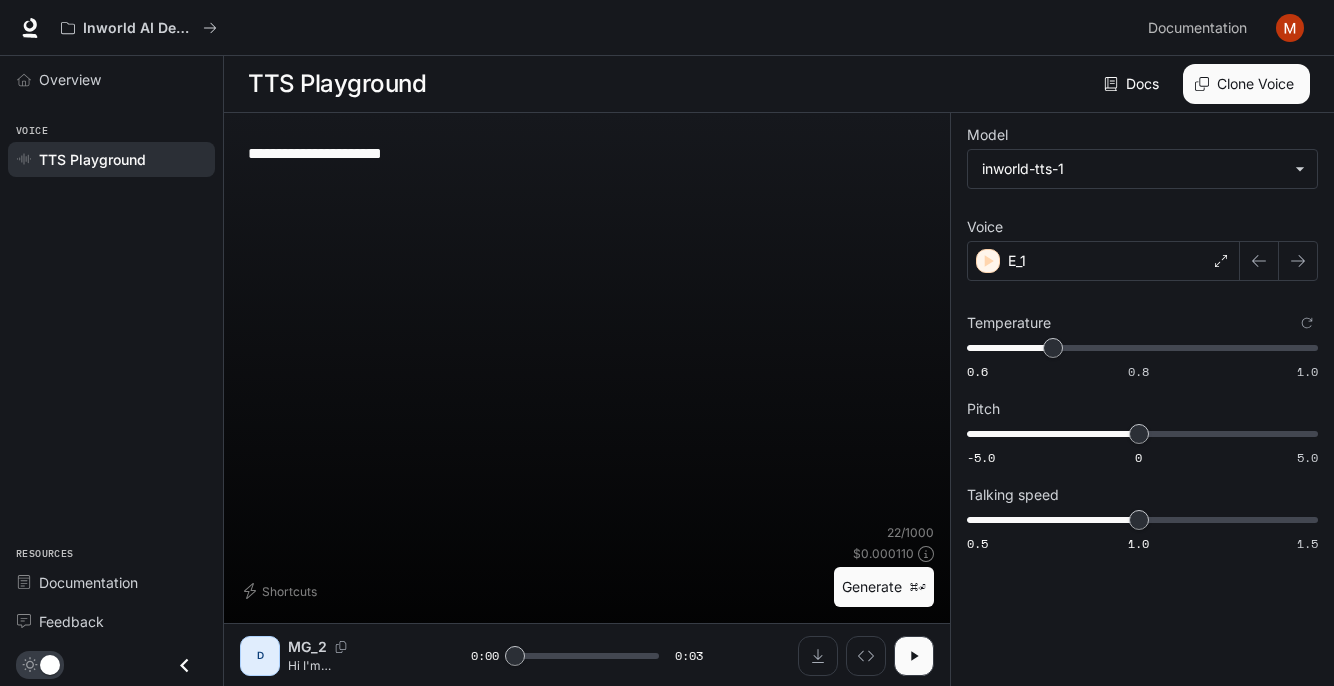 type on "**********" 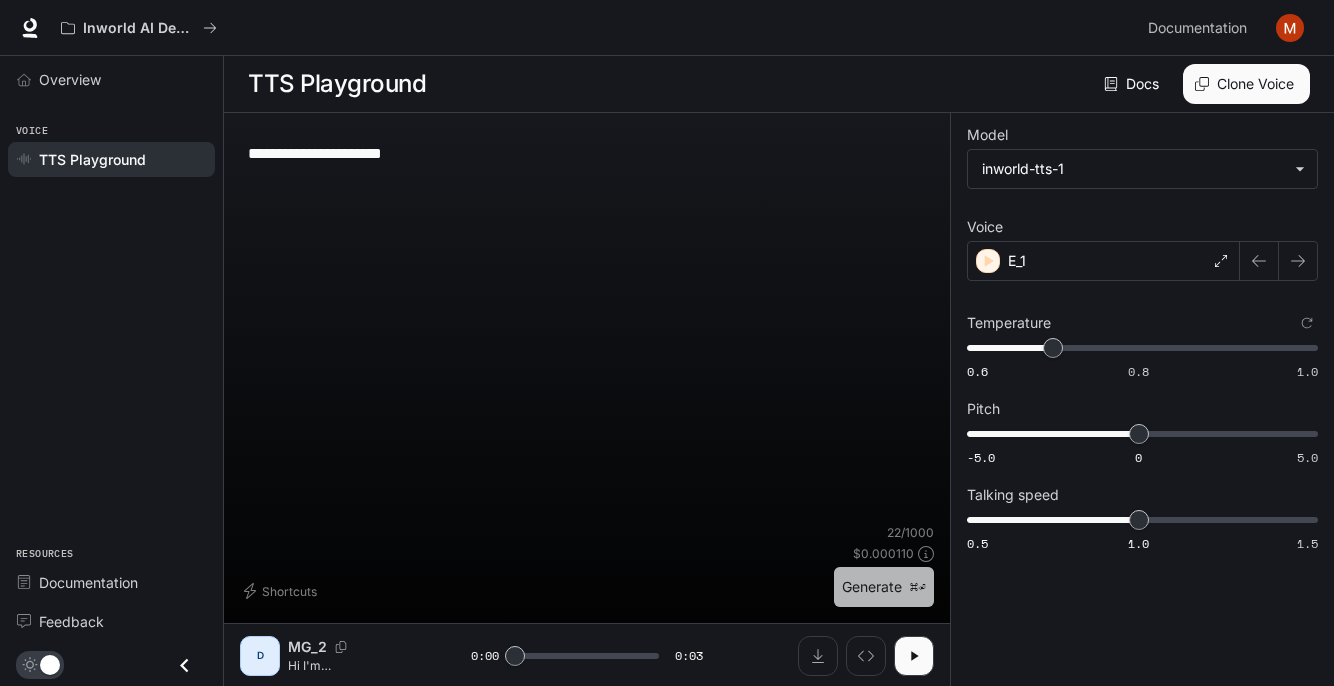 click on "Generate ⌘⏎" at bounding box center [884, 587] 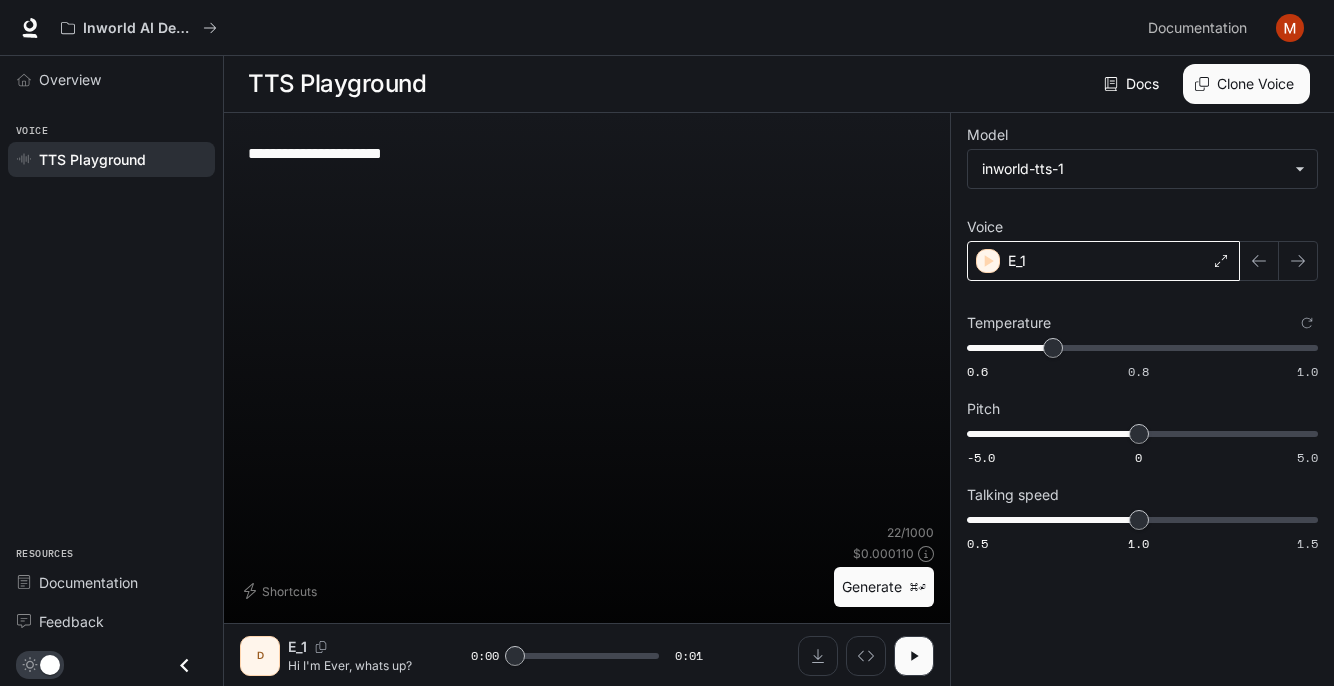 click on "E_1" at bounding box center [1103, 261] 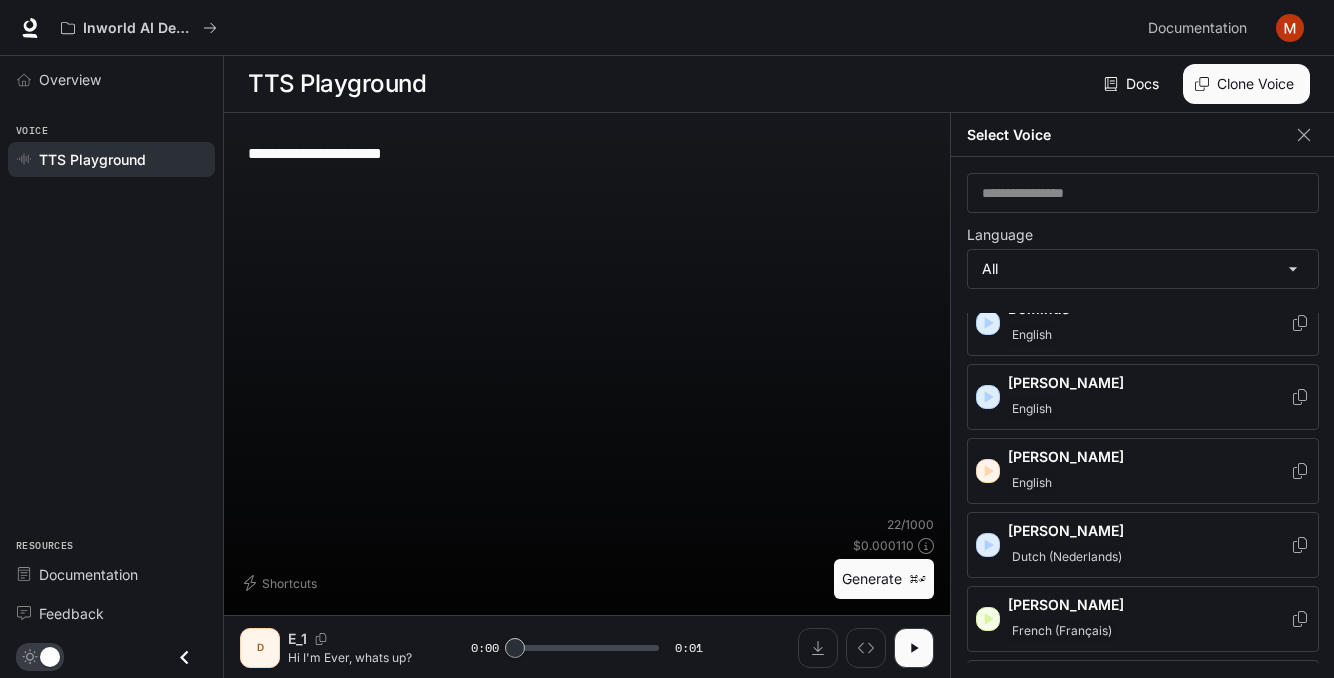 scroll, scrollTop: 892, scrollLeft: 0, axis: vertical 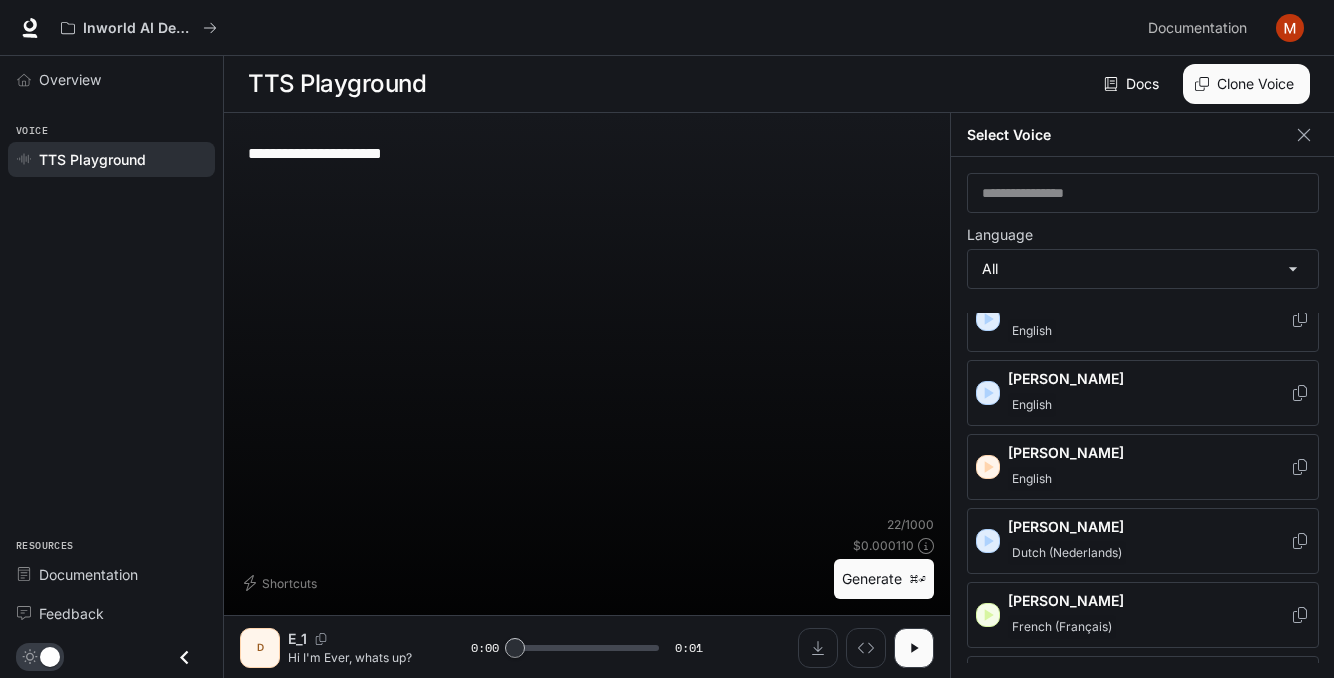 click on "[PERSON_NAME]" at bounding box center [1149, 453] 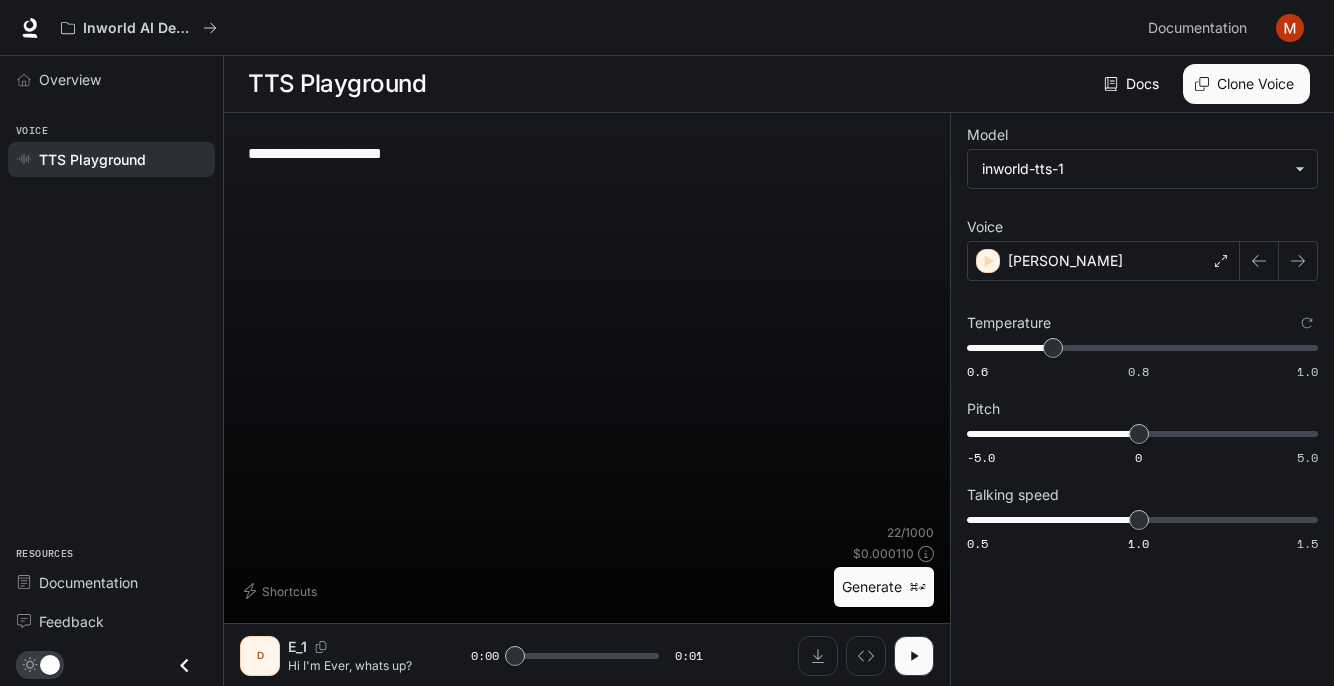 click on "Generate ⌘⏎" at bounding box center (884, 587) 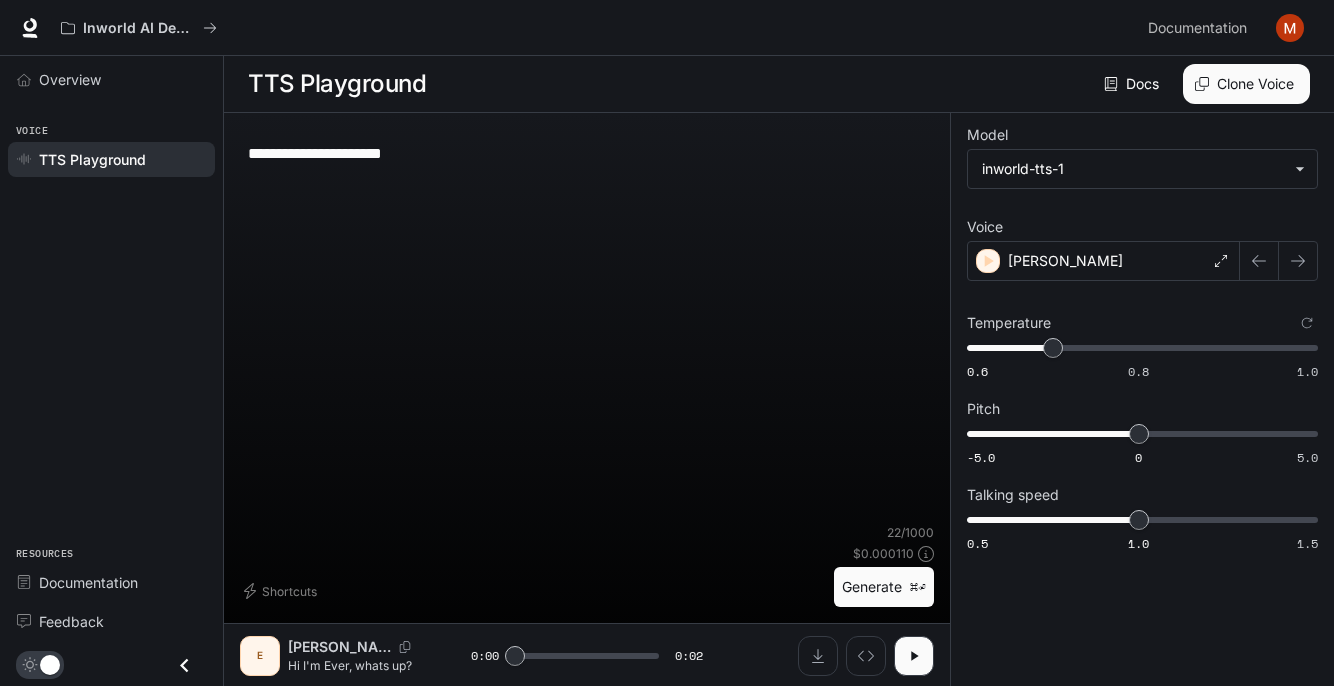 click on "Generate ⌘⏎" at bounding box center (884, 587) 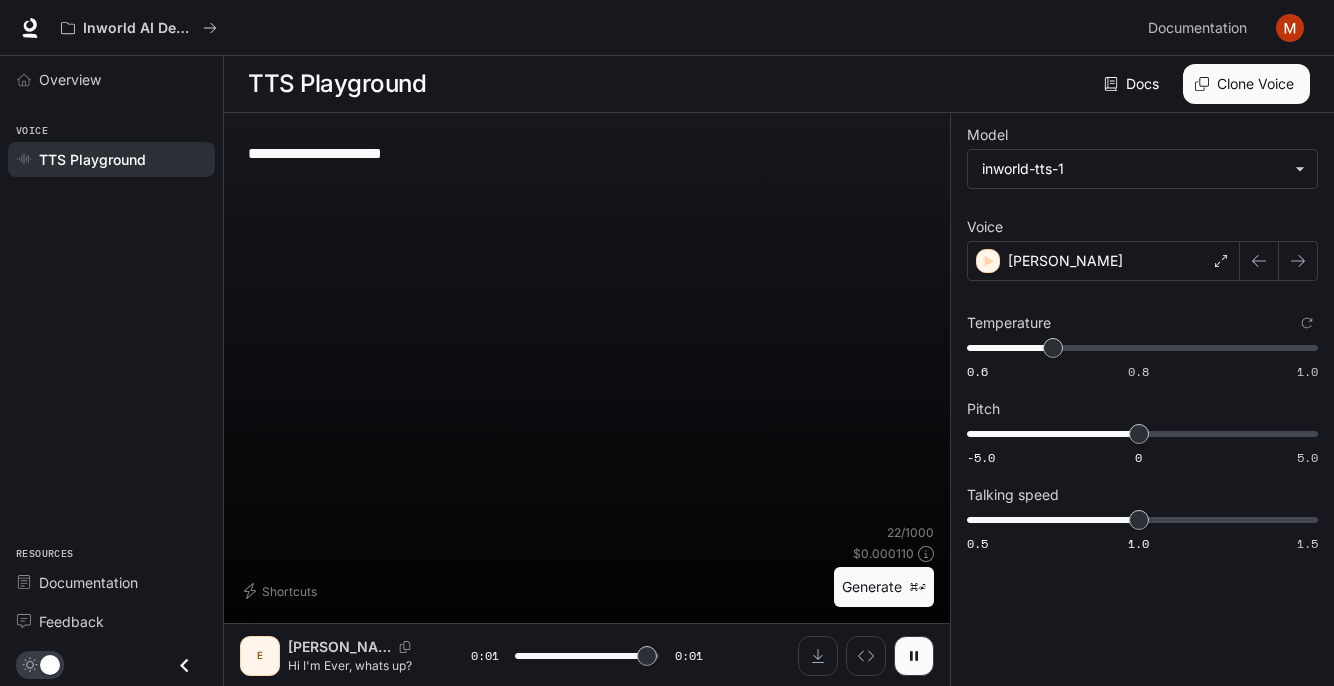 type on "*" 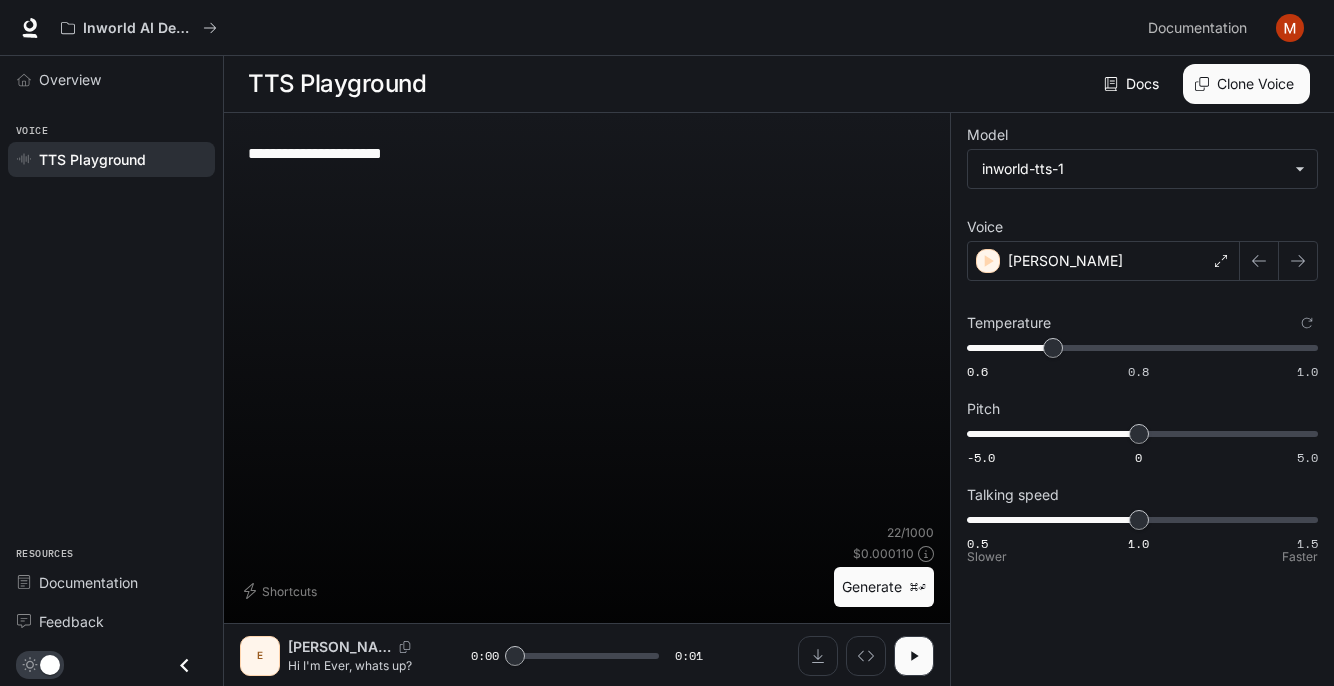 type on "***" 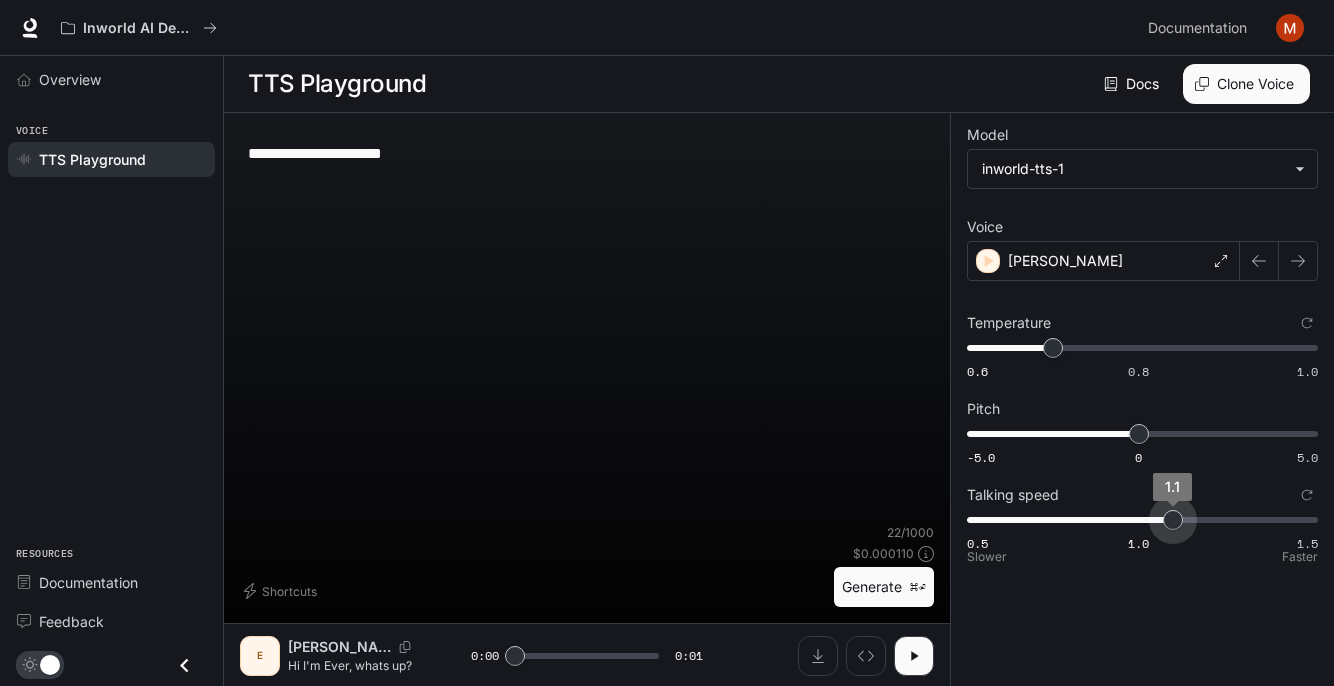 click on "0.5 1.0 1.5 1.1" at bounding box center (1138, 520) 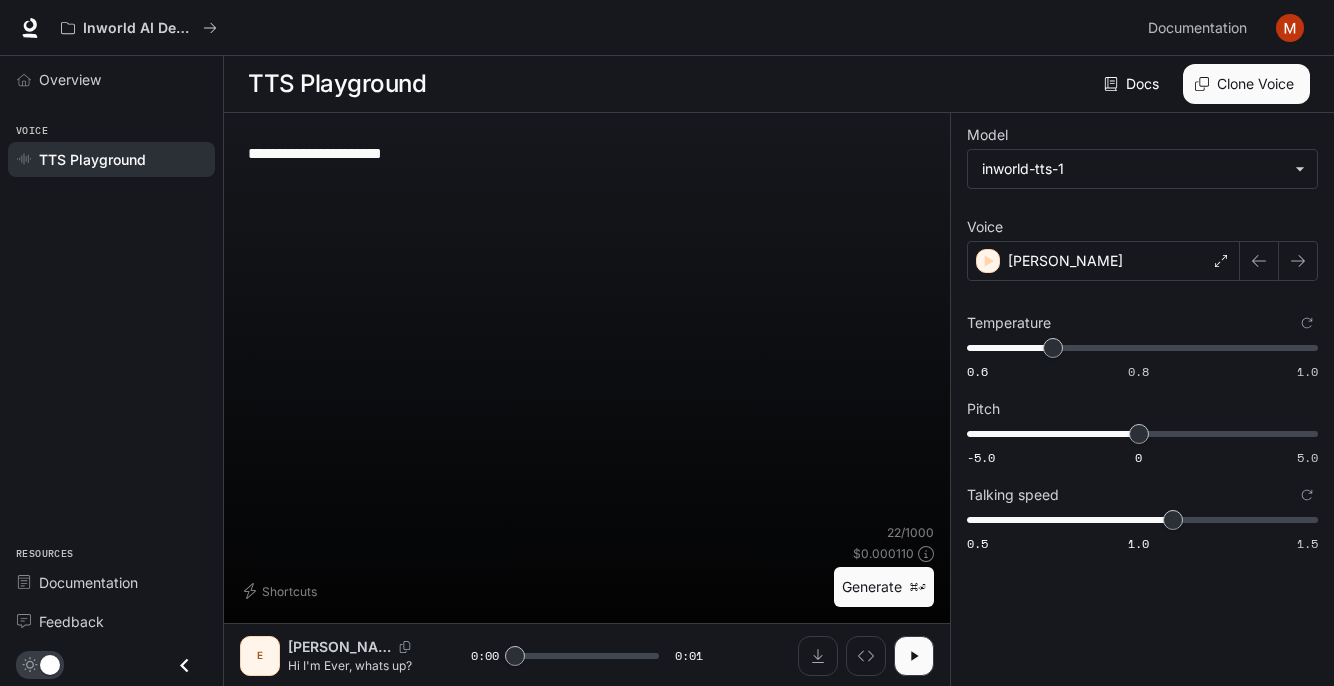 click on "Generate ⌘⏎" at bounding box center [884, 587] 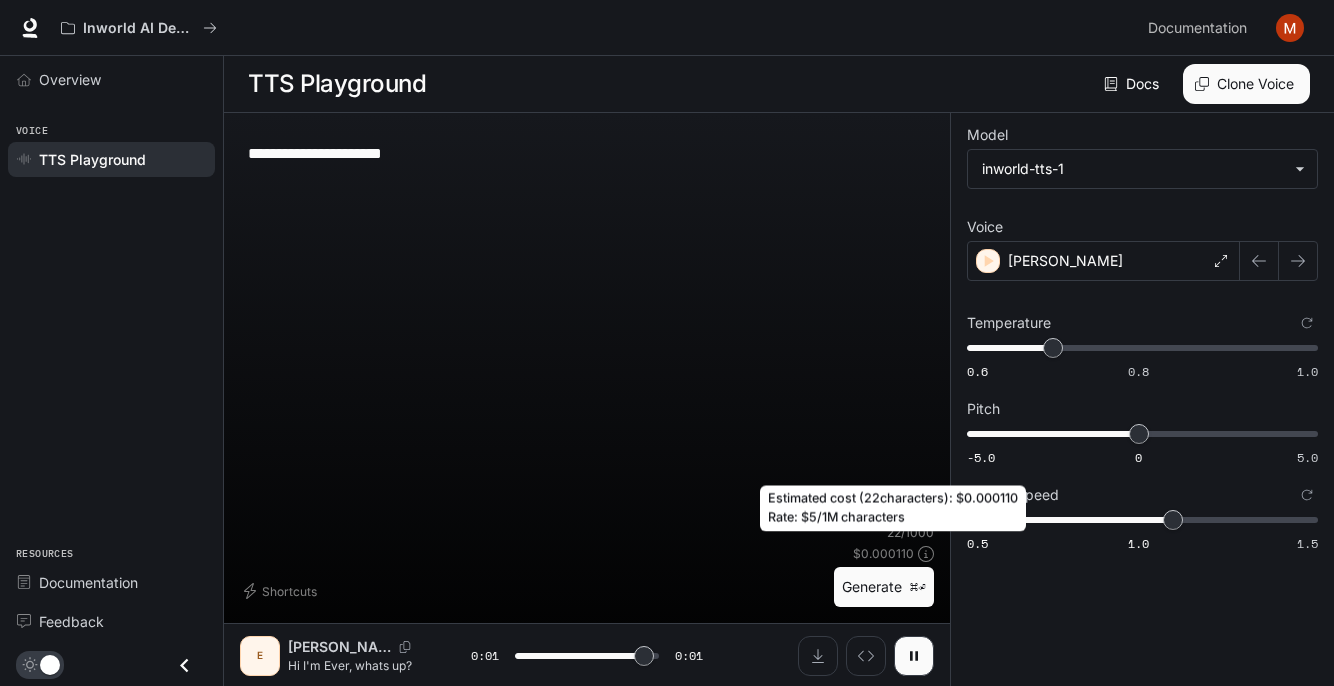 type on "*" 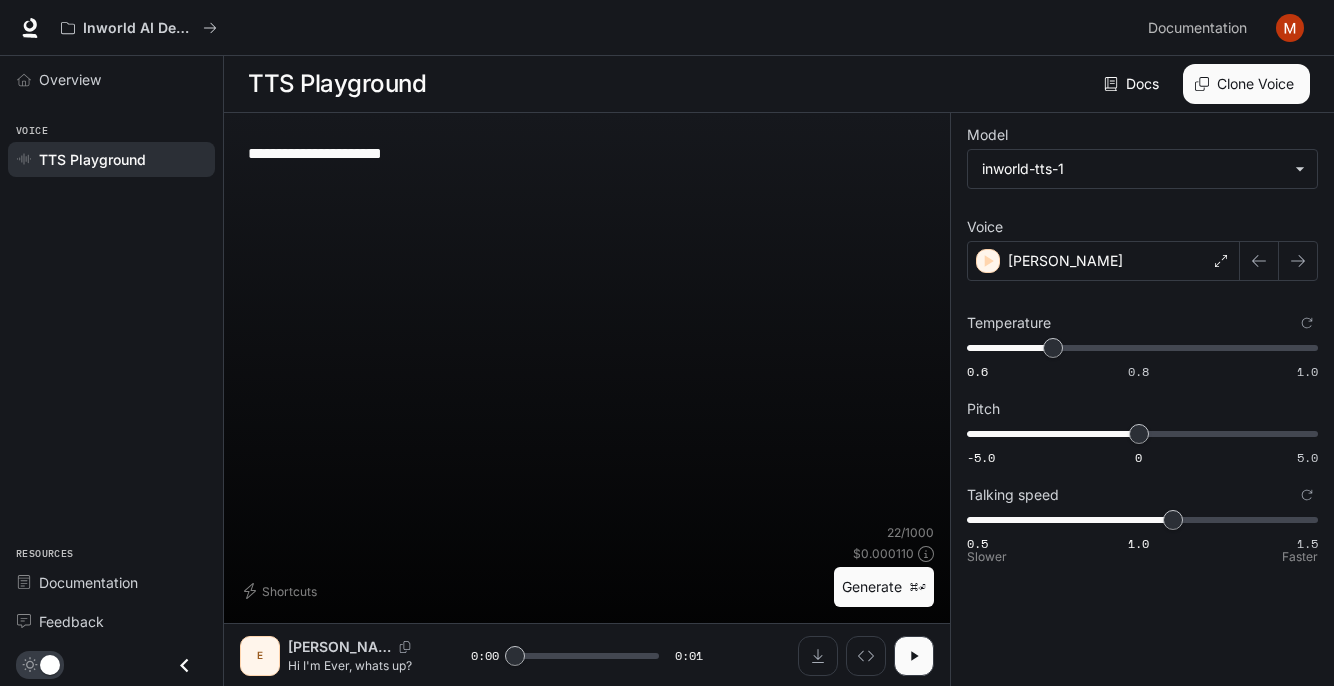 type on "***" 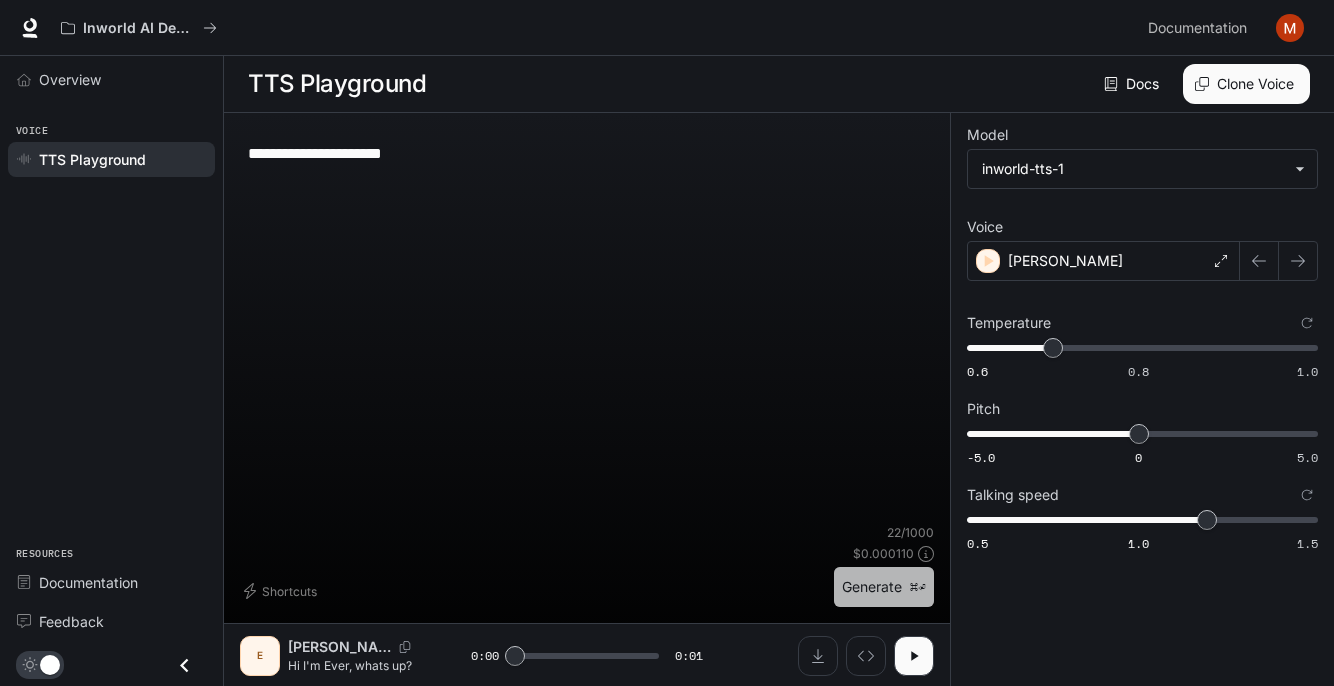 click on "Generate ⌘⏎" at bounding box center [884, 587] 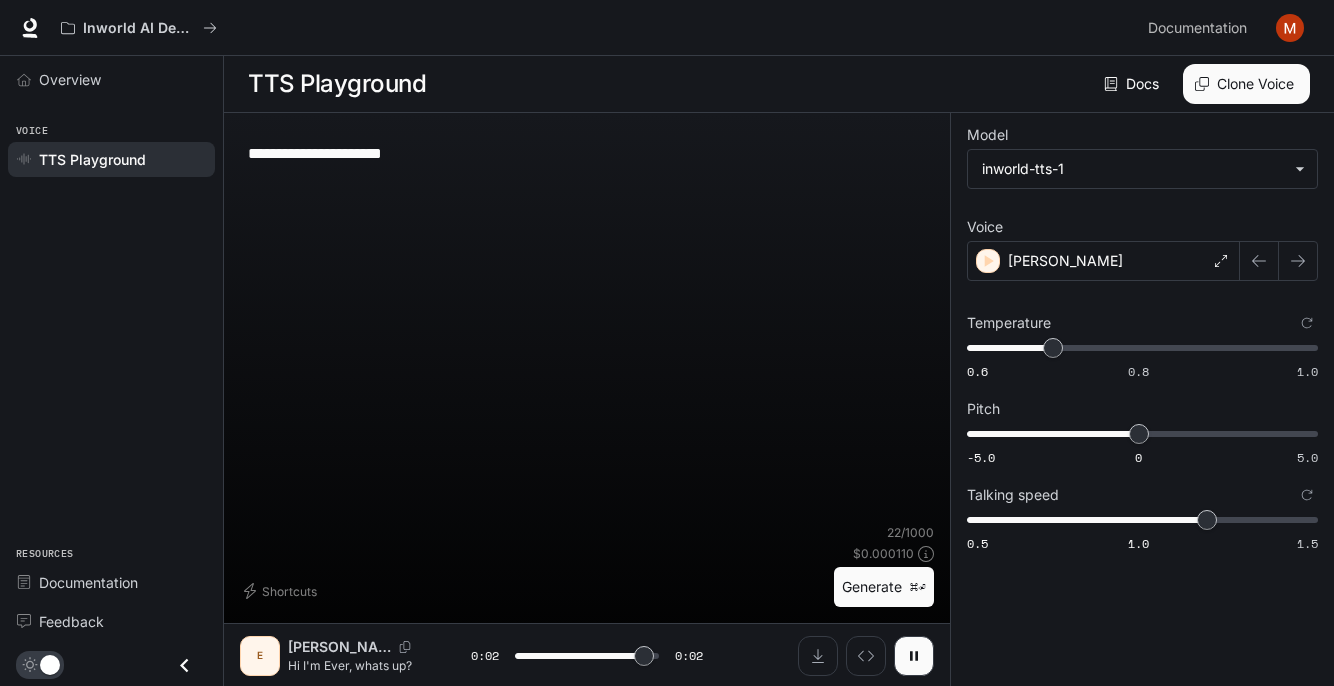 type on "*" 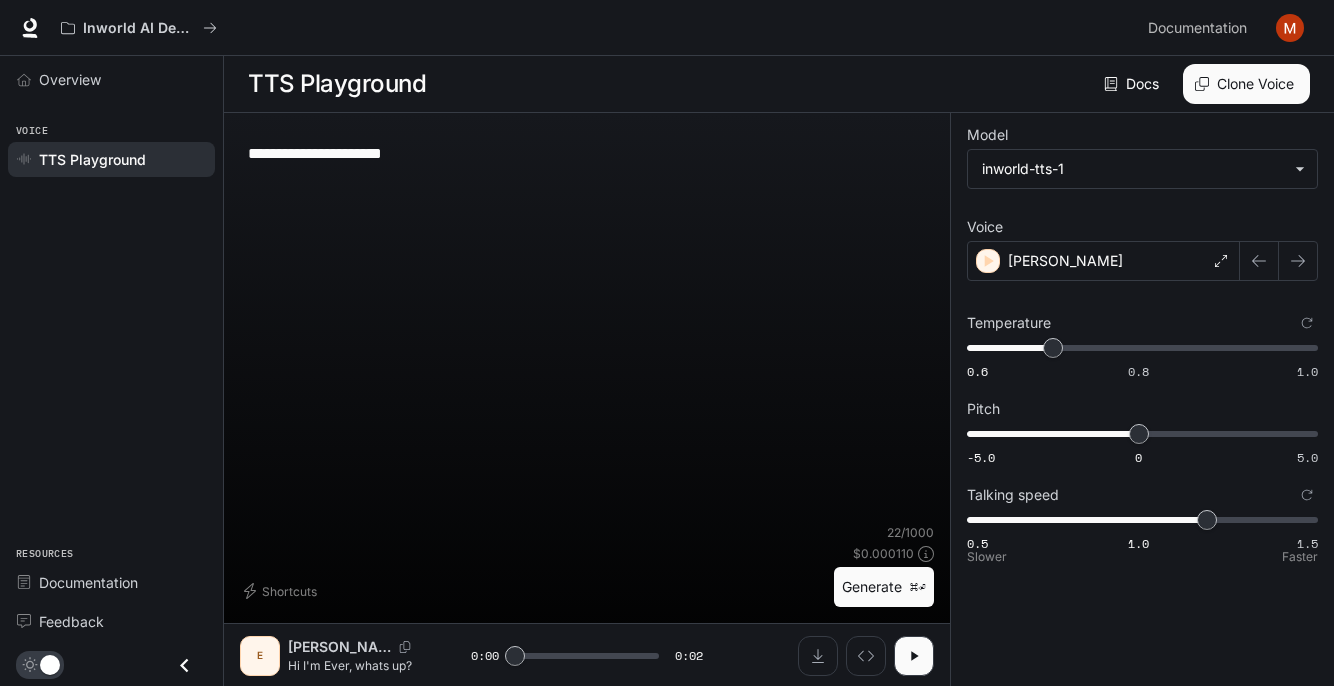 type on "*" 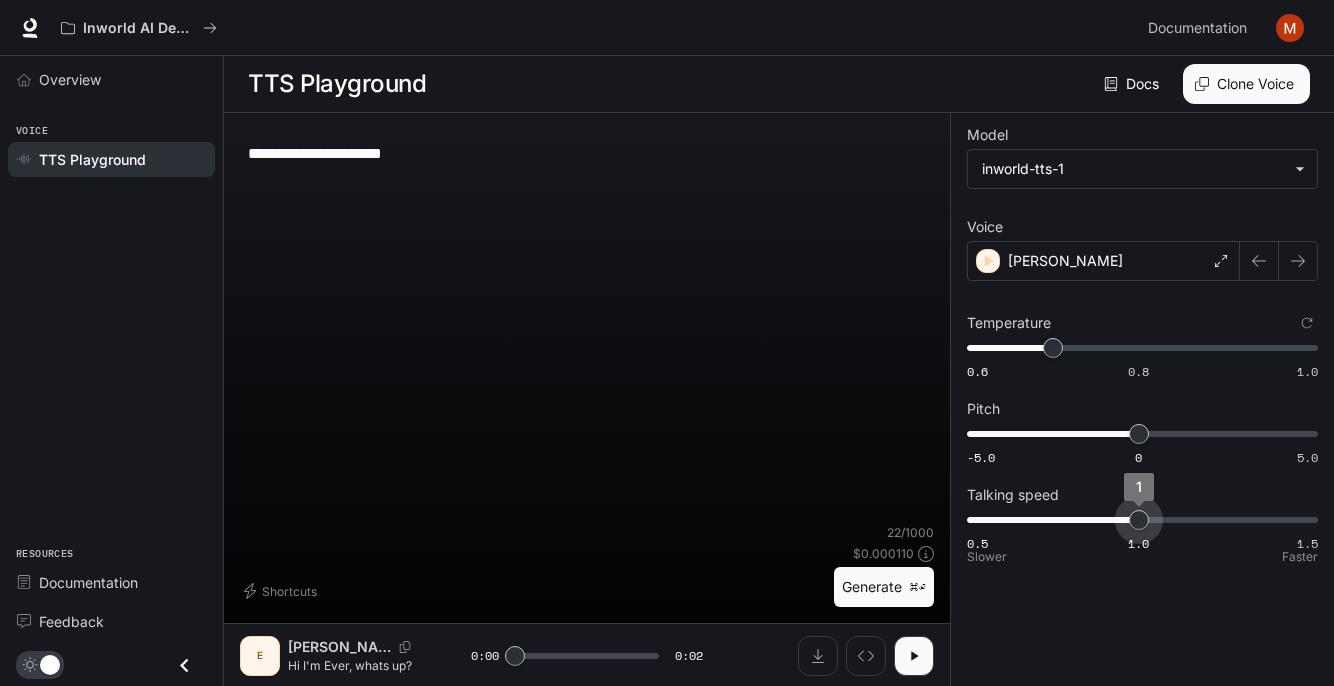click on "0.5 1.0 1.5 1" at bounding box center [1138, 520] 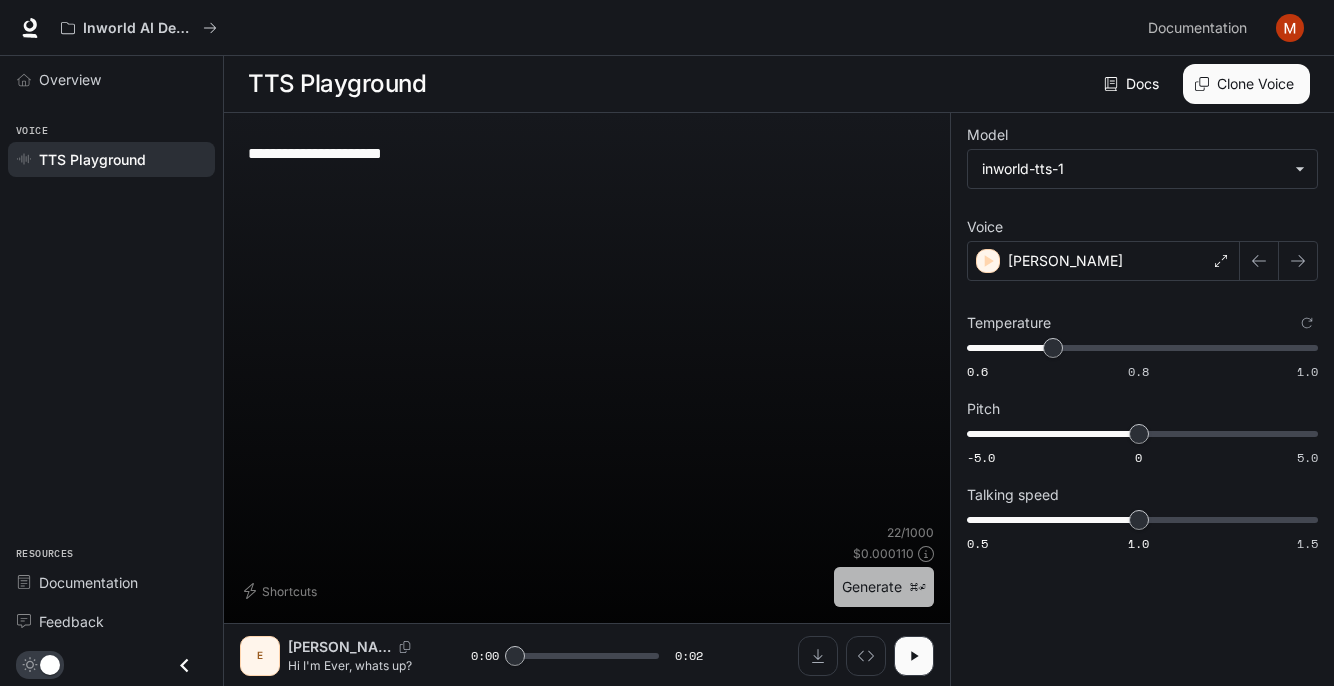 click on "Generate ⌘⏎" at bounding box center (884, 587) 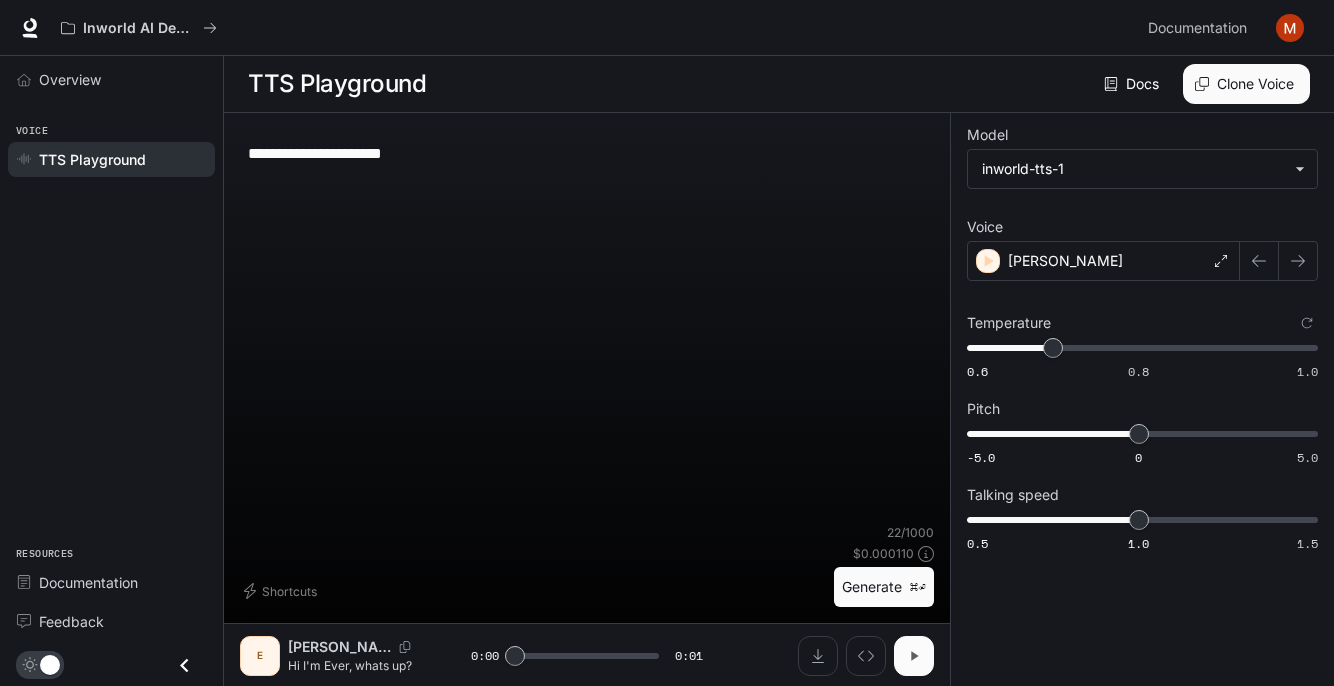 click 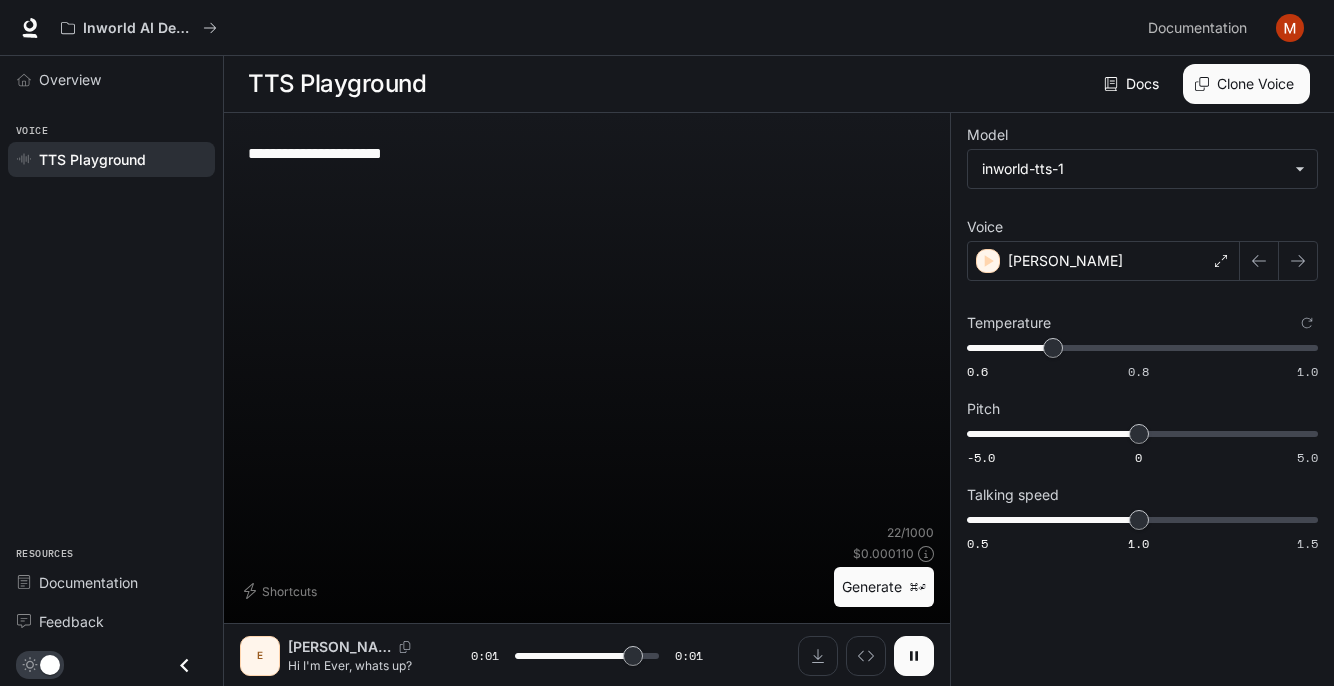 type on "*" 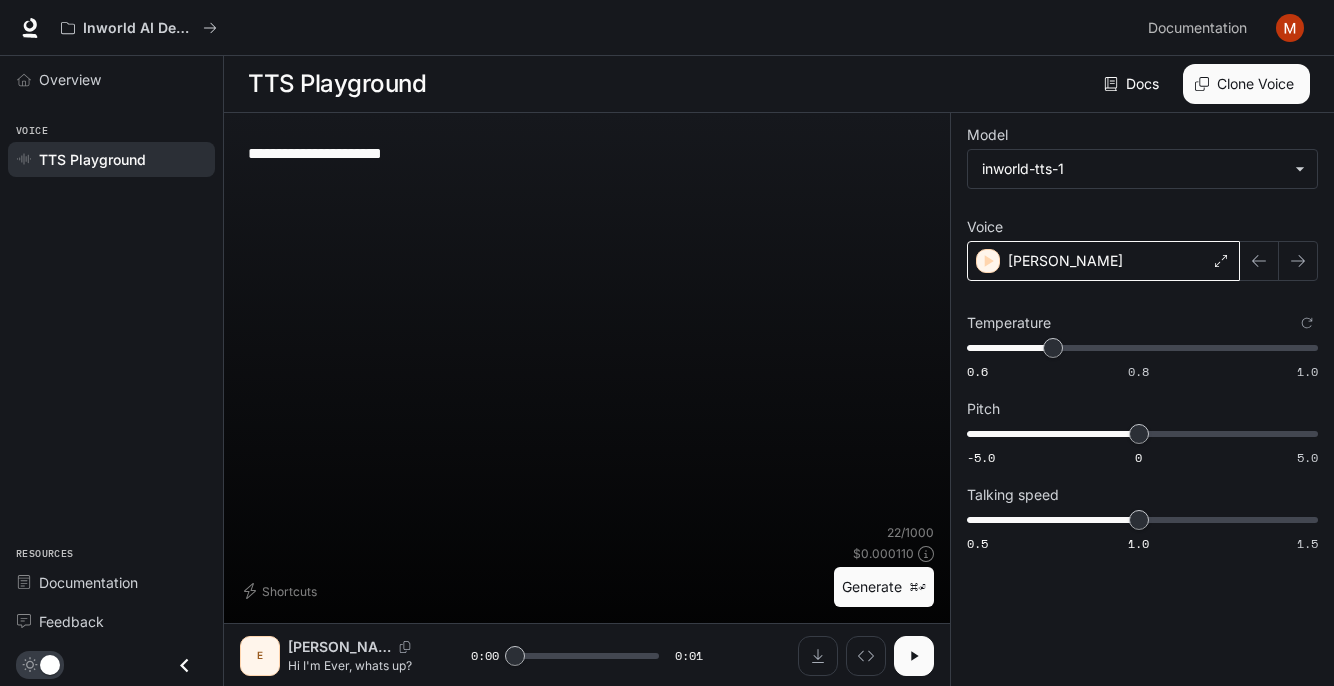 click on "[PERSON_NAME]" at bounding box center (1103, 261) 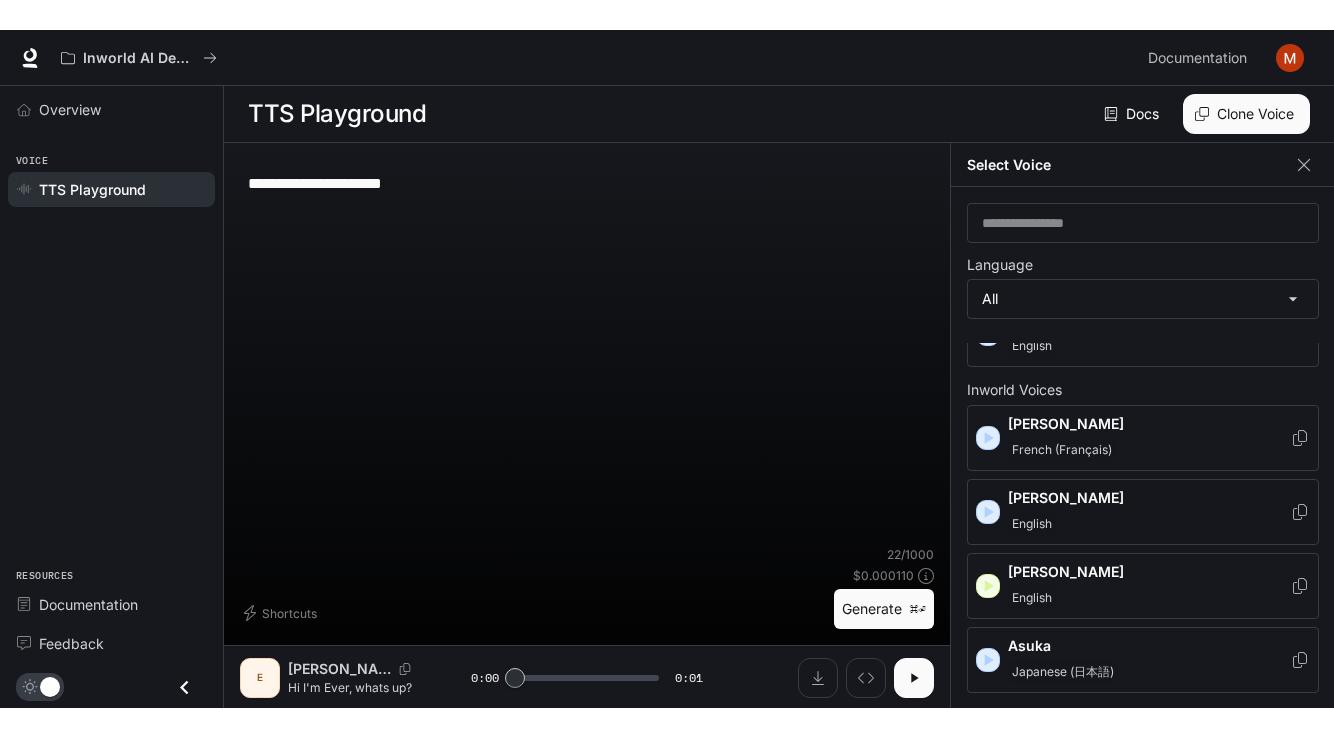 scroll, scrollTop: 0, scrollLeft: 0, axis: both 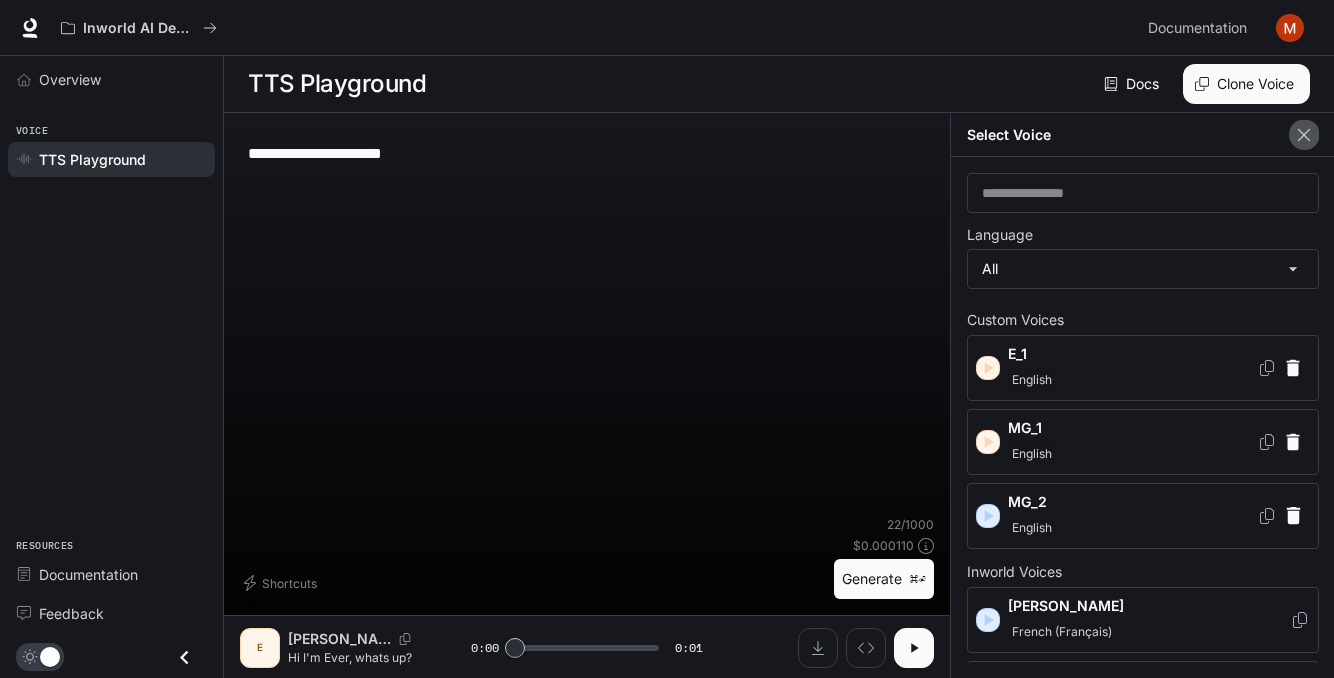 click 